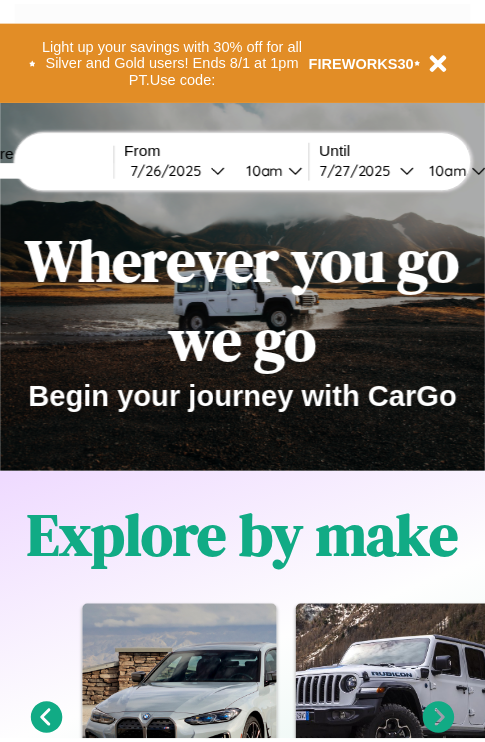 scroll, scrollTop: 0, scrollLeft: 0, axis: both 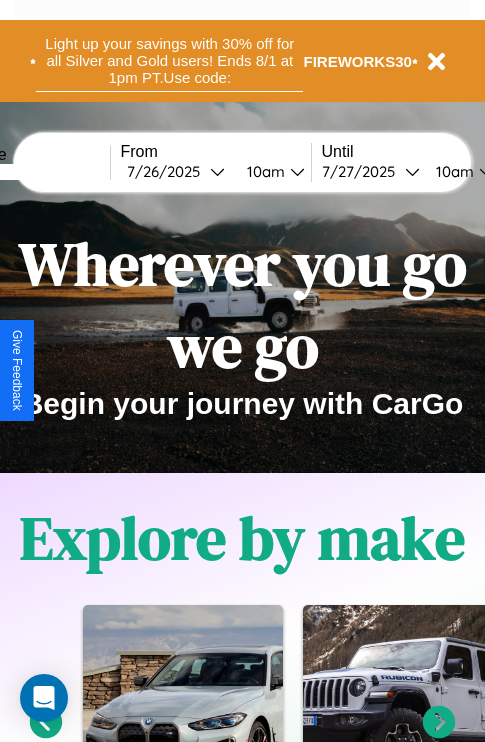 click on "Light up your savings with 30% off for all Silver and Gold users! Ends 8/1 at 1pm PT.  Use code:" at bounding box center [169, 61] 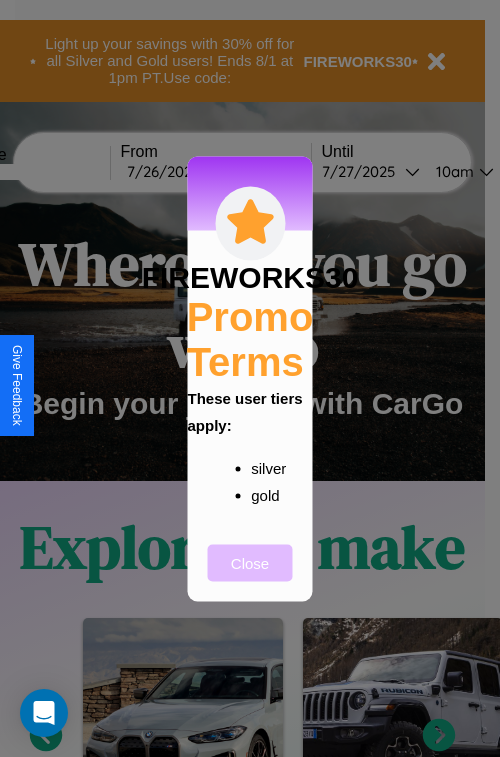 click on "Close" at bounding box center (250, 562) 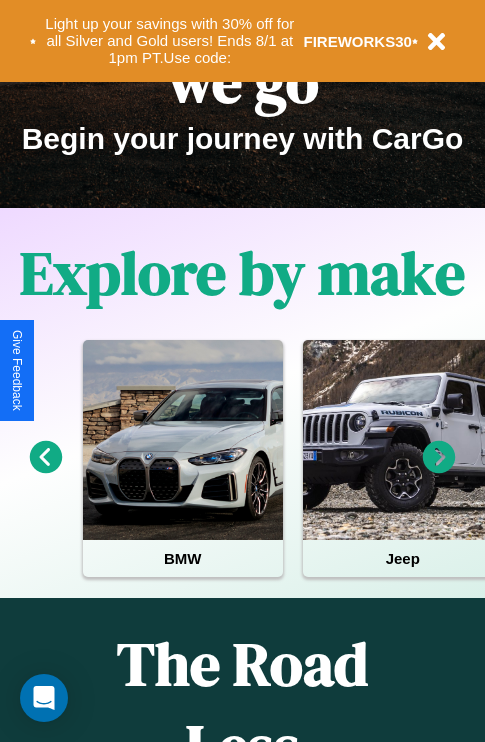 scroll, scrollTop: 308, scrollLeft: 0, axis: vertical 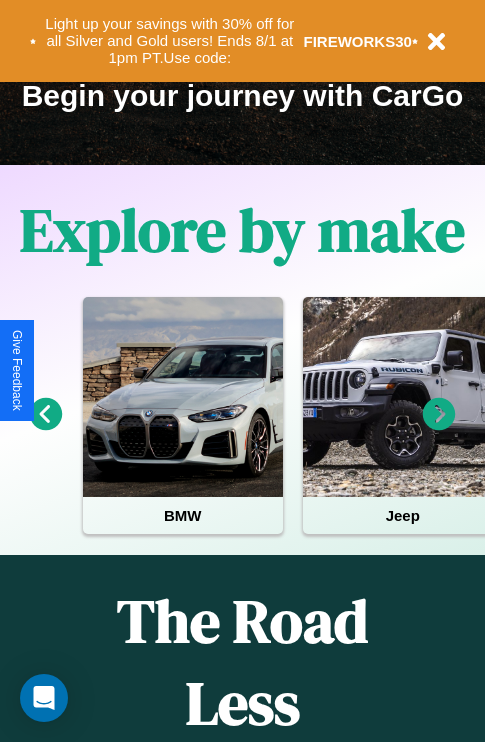 click 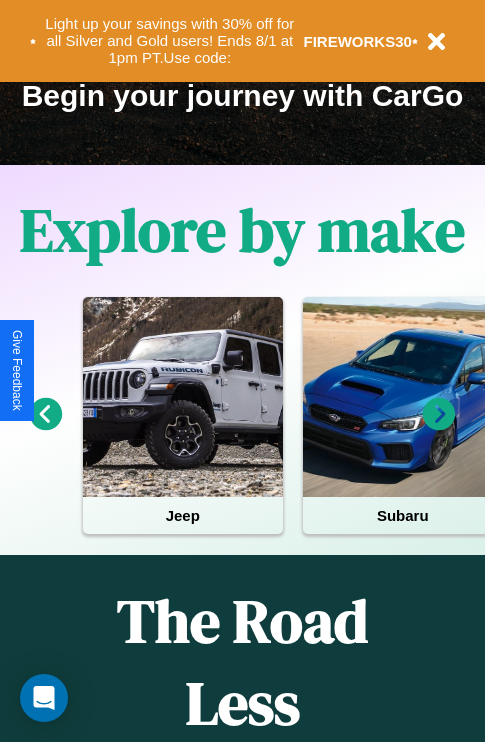 click 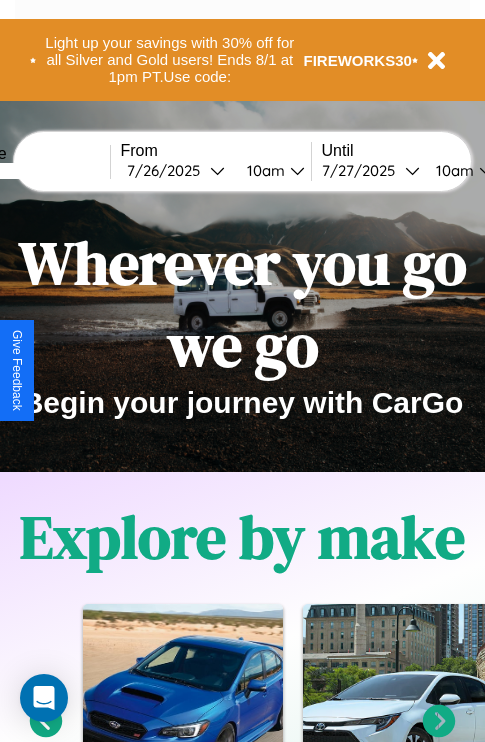 scroll, scrollTop: 0, scrollLeft: 0, axis: both 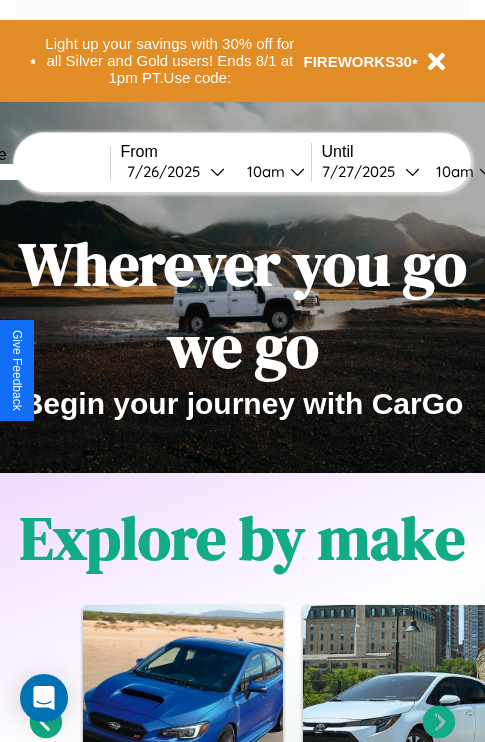 click at bounding box center [35, 172] 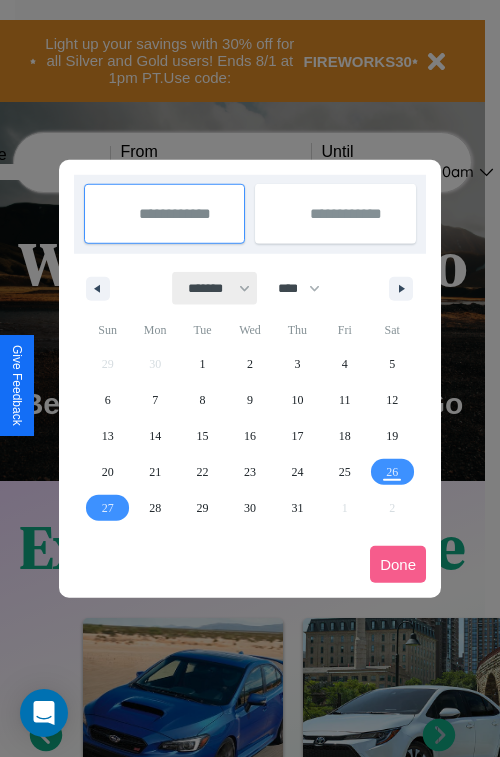 click on "******* ******** ***** ***** *** **** **** ****** ********* ******* ******** ********" at bounding box center [215, 288] 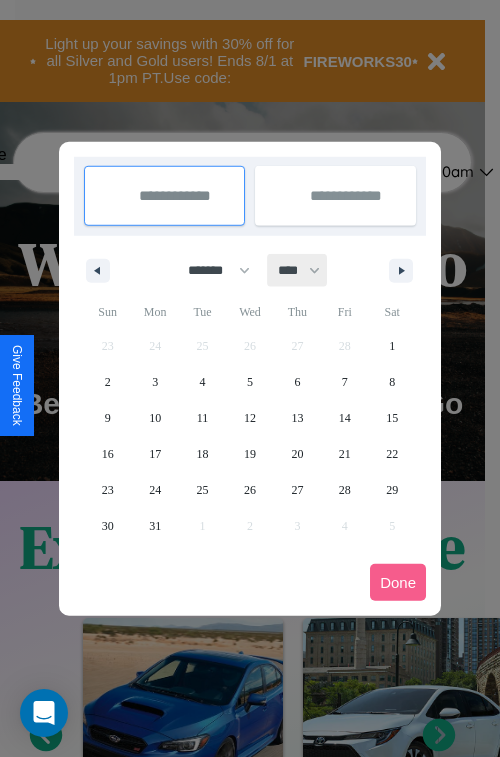 click on "**** **** **** **** **** **** **** **** **** **** **** **** **** **** **** **** **** **** **** **** **** **** **** **** **** **** **** **** **** **** **** **** **** **** **** **** **** **** **** **** **** **** **** **** **** **** **** **** **** **** **** **** **** **** **** **** **** **** **** **** **** **** **** **** **** **** **** **** **** **** **** **** **** **** **** **** **** **** **** **** **** **** **** **** **** **** **** **** **** **** **** **** **** **** **** **** **** **** **** **** **** **** **** **** **** **** **** **** **** **** **** **** **** **** **** **** **** **** **** **** ****" at bounding box center (298, 270) 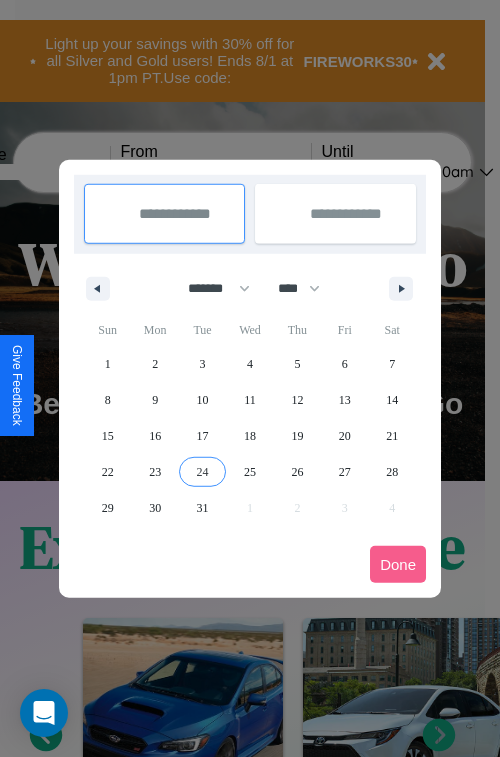 click on "24" at bounding box center [203, 472] 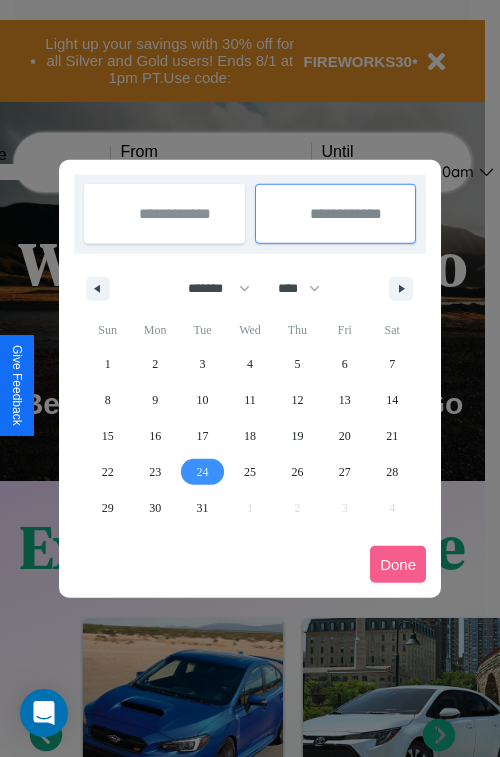 click on "26" at bounding box center [297, 472] 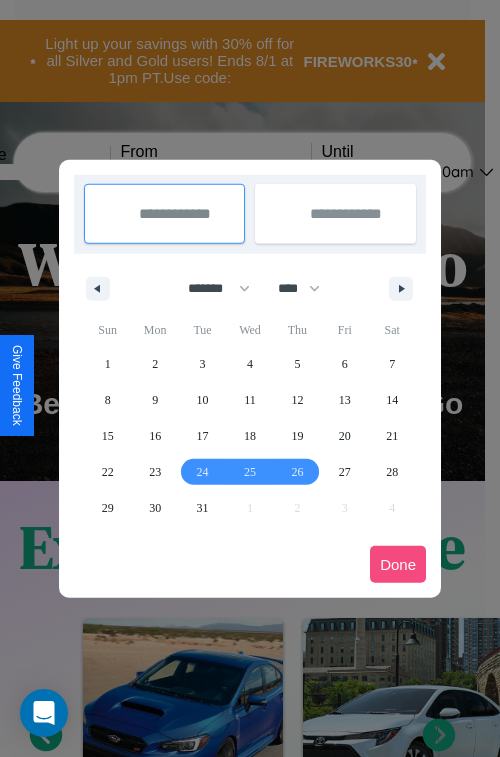 click on "Done" at bounding box center [398, 564] 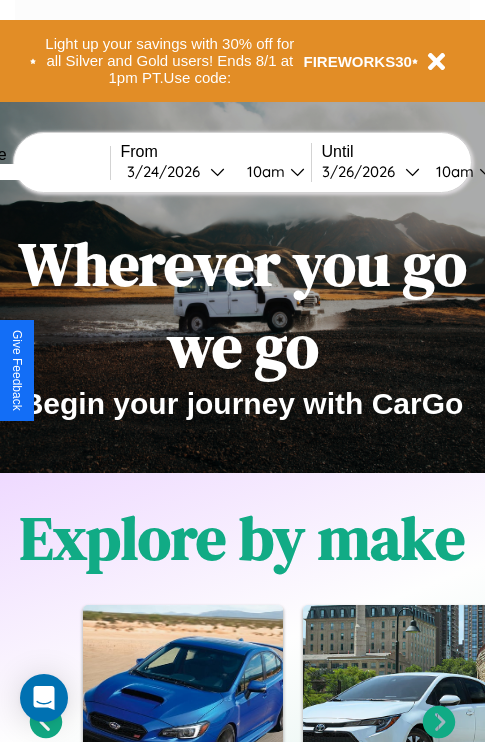click on "10am" at bounding box center [452, 171] 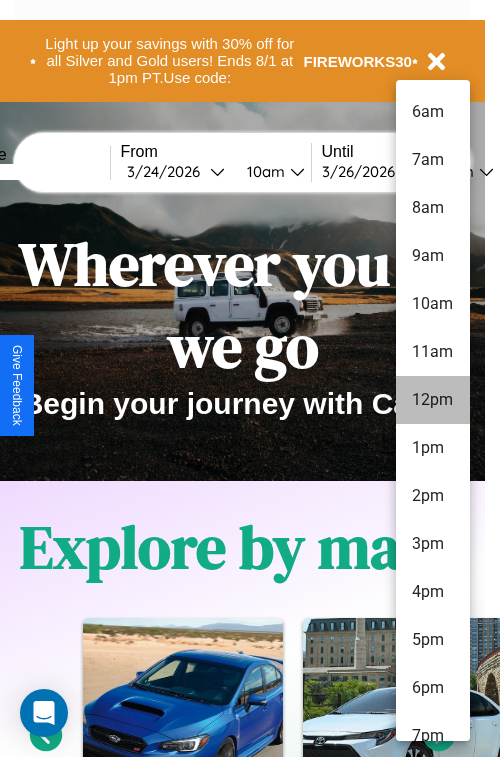 click on "12pm" at bounding box center (433, 400) 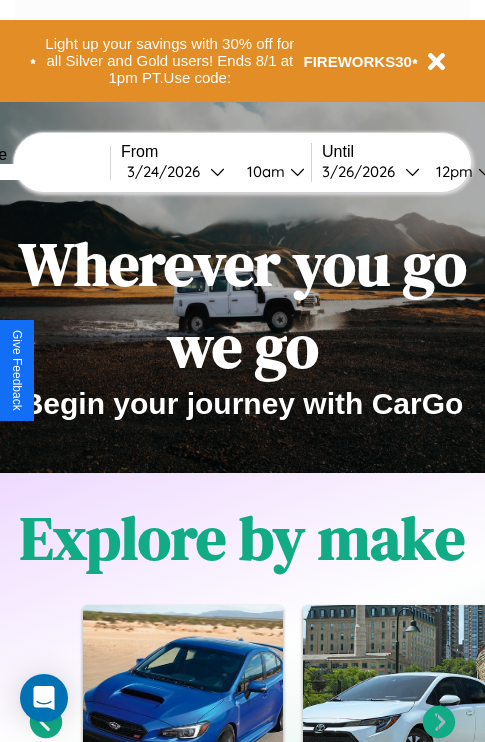 scroll, scrollTop: 0, scrollLeft: 76, axis: horizontal 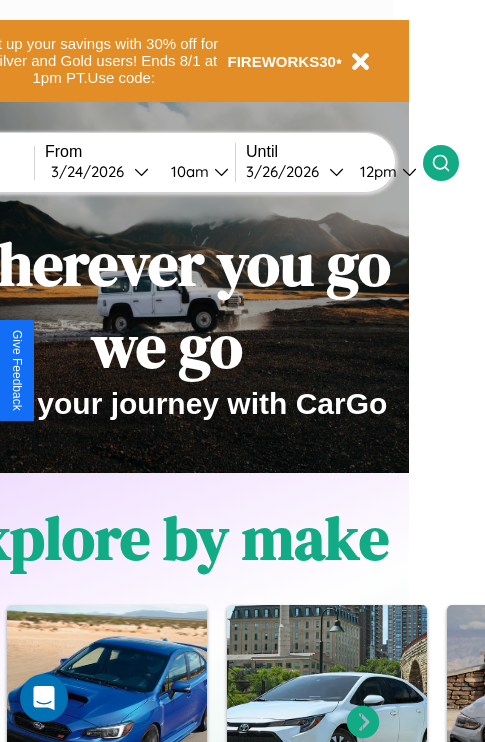 click 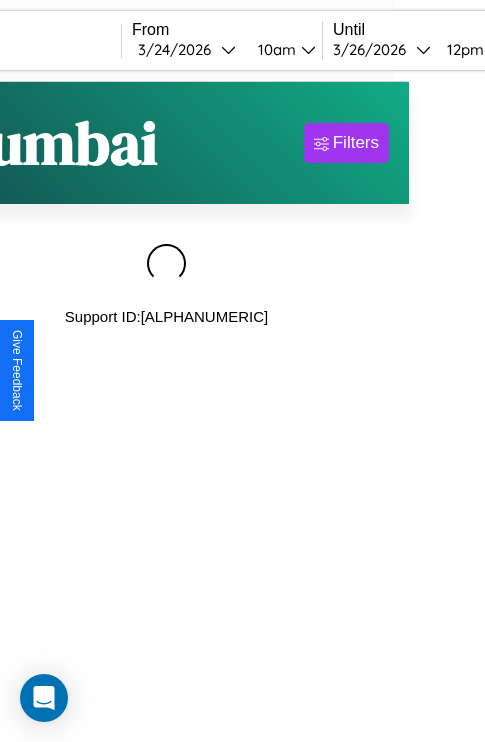 scroll, scrollTop: 0, scrollLeft: 0, axis: both 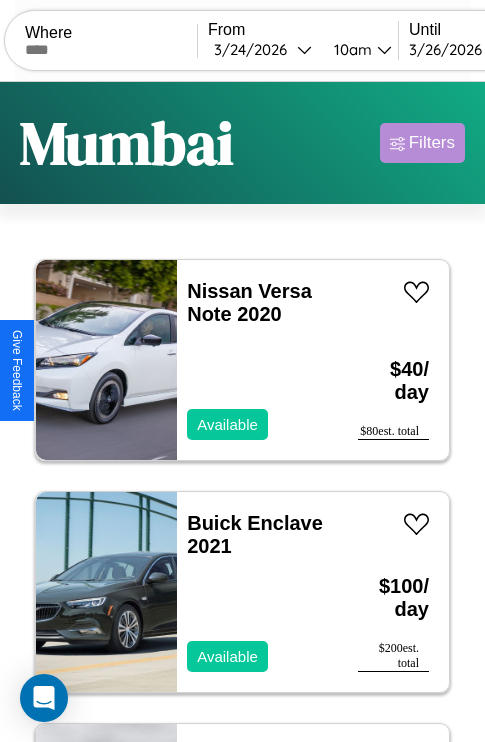 click on "Filters" at bounding box center [432, 143] 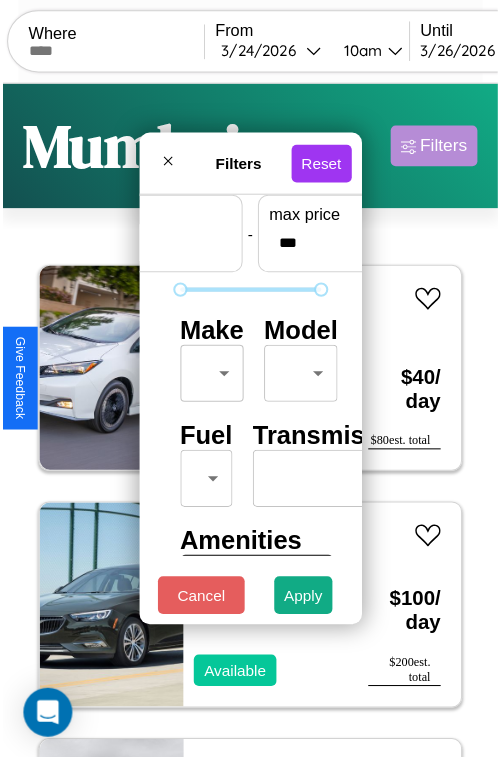 scroll, scrollTop: 59, scrollLeft: 0, axis: vertical 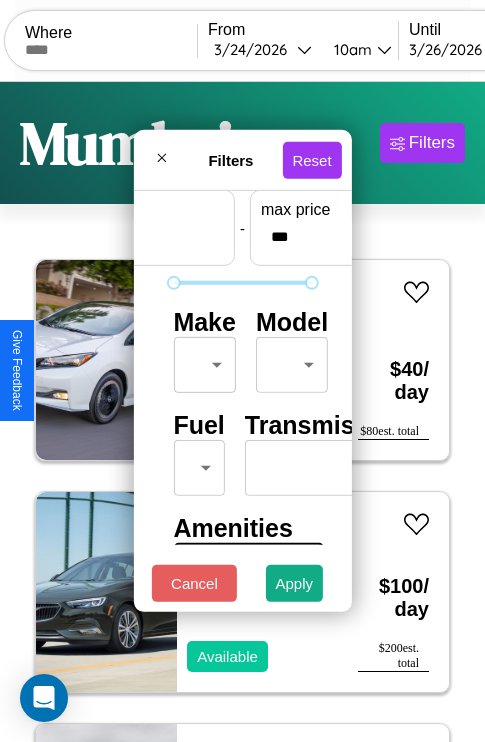 click on "CarGo Where From 3 / 24 / 2026 10am Until 3 / 26 / 2026 12pm Become a Host Login Sign Up Mumbai Filters 21  cars in this area These cars can be picked up in this city. Nissan   Versa Note   2020 Available $ 40  / day $ 80  est. total Buick   Enclave   2021 Available $ 100  / day $ 200  est. total Kia   Forte Koup   2014 Available $ 150  / day $ 300  est. total Dodge   Shelby Charger   2021 Available $ 40  / day $ 80  est. total Toyota   FCHV-adv   2022 Available $ 110  / day $ 220  est. total Toyota   Tacoma   2019 Available $ 110  / day $ 220  est. total Land Rover   Freelander   2024 Available $ 40  / day $ 80  est. total Volvo   VNX   2024 Available $ 40  / day $ 80  est. total Lexus   RC   2024 Available $ 80  / day $ 160  est. total Bentley   Turbo   2016 Available $ 100  / day $ 200  est. total GMC   Cutaway Van   2018 Available $ 200  / day $ 400  est. total Jaguar   F-PACE   2019 Unavailable $ 200  / day $ 400  est. total Kia   K4   2014 Available $ 90  / day $ 180  est. total Tesla   Model Y   2014 $" at bounding box center (242, 412) 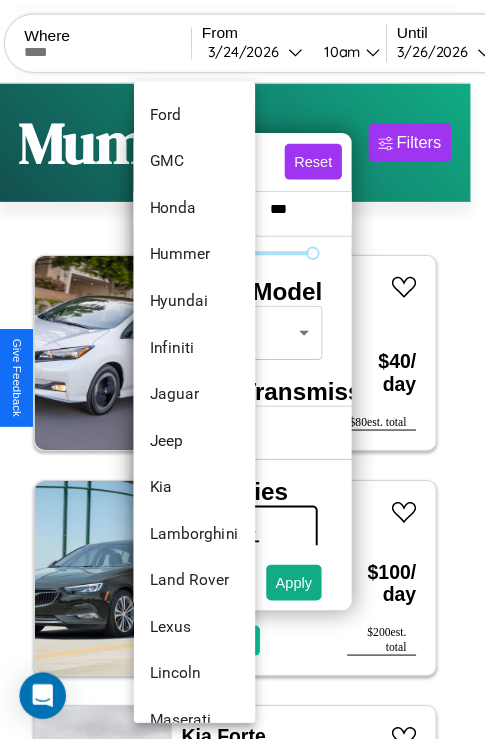 scroll, scrollTop: 758, scrollLeft: 0, axis: vertical 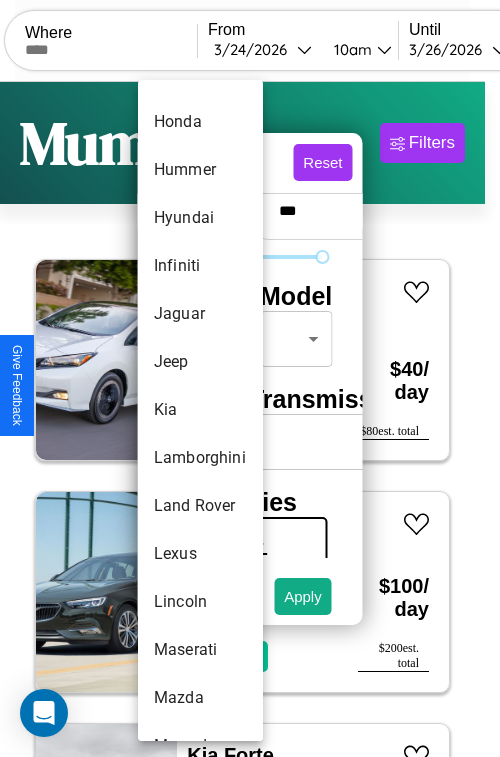click on "Kia" at bounding box center [200, 410] 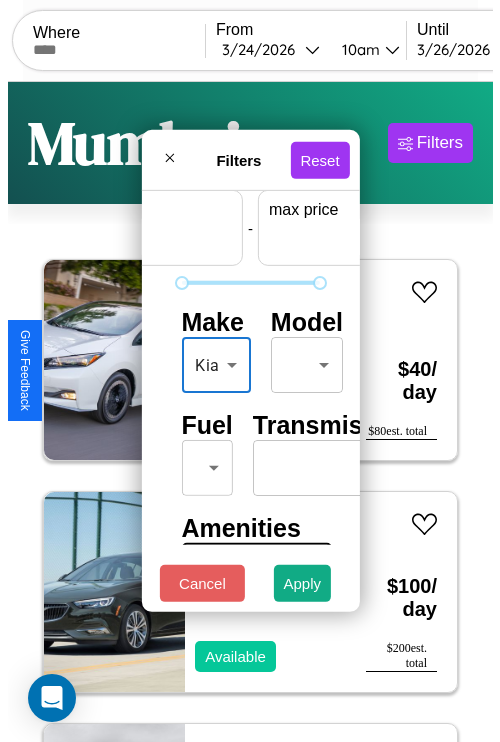 scroll, scrollTop: 59, scrollLeft: 124, axis: both 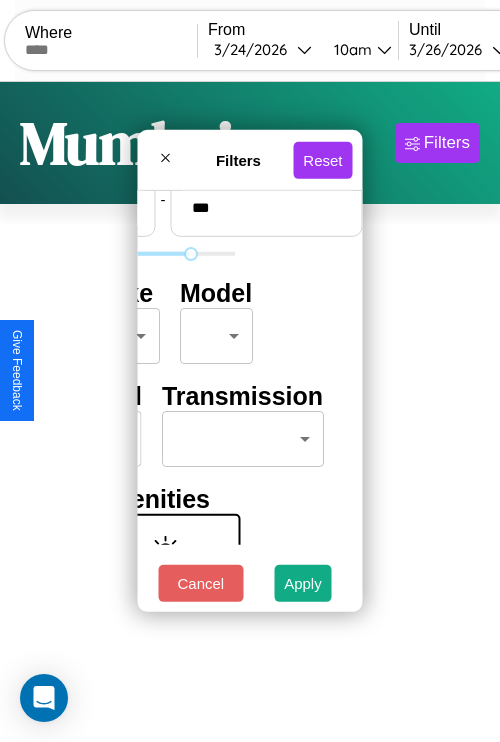 type on "***" 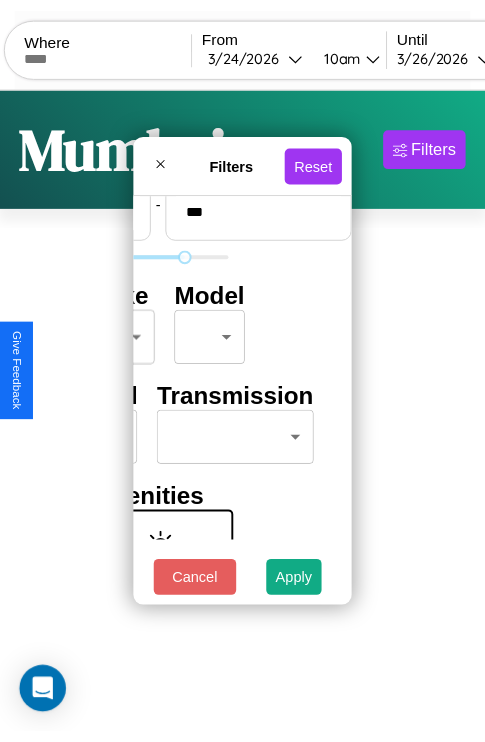 scroll, scrollTop: 59, scrollLeft: 0, axis: vertical 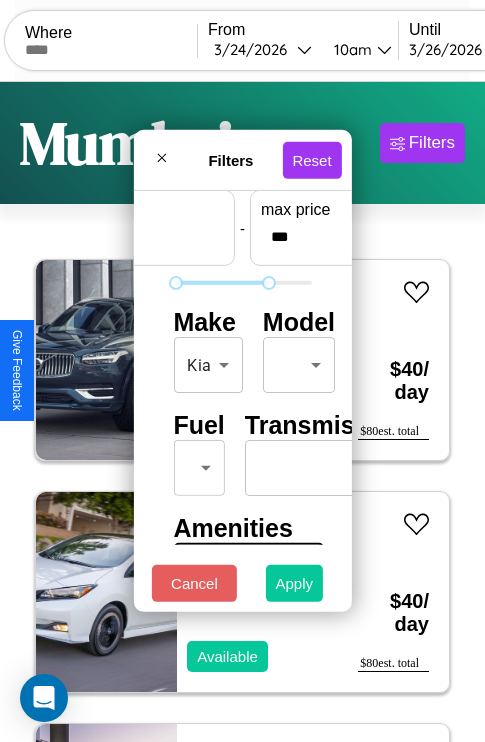 type on "*" 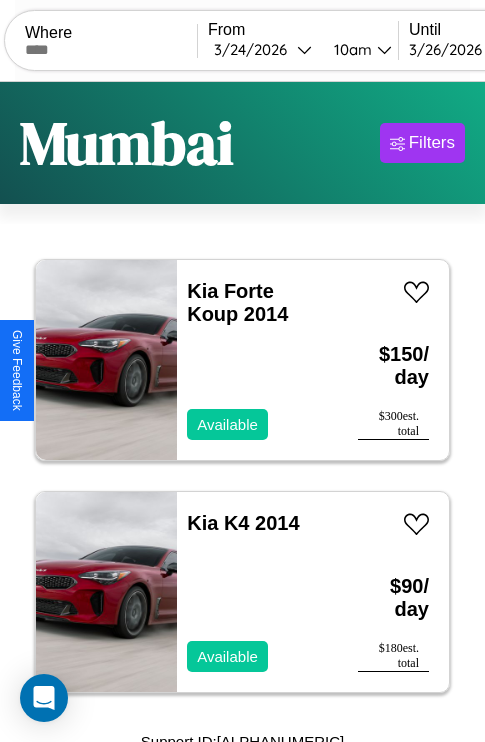 scroll, scrollTop: 13, scrollLeft: 0, axis: vertical 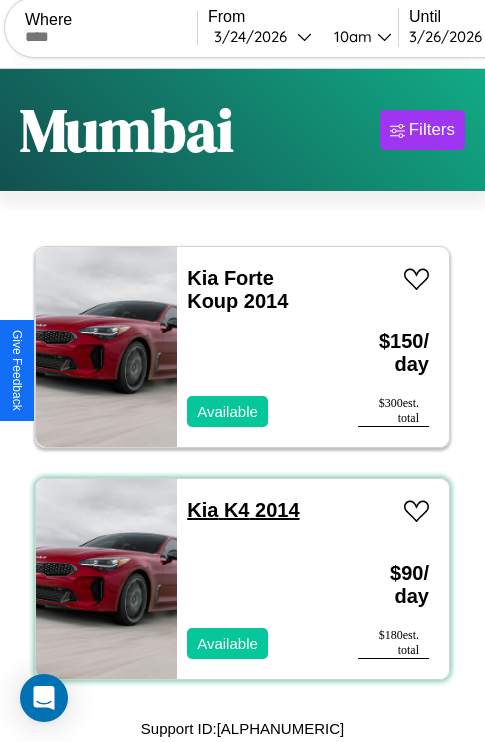 click on "Kia   K4   2014" at bounding box center [243, 510] 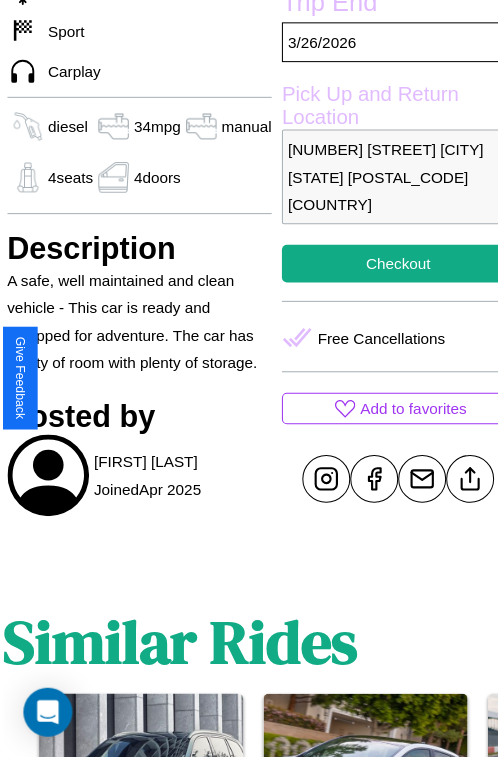 scroll, scrollTop: 668, scrollLeft: 72, axis: both 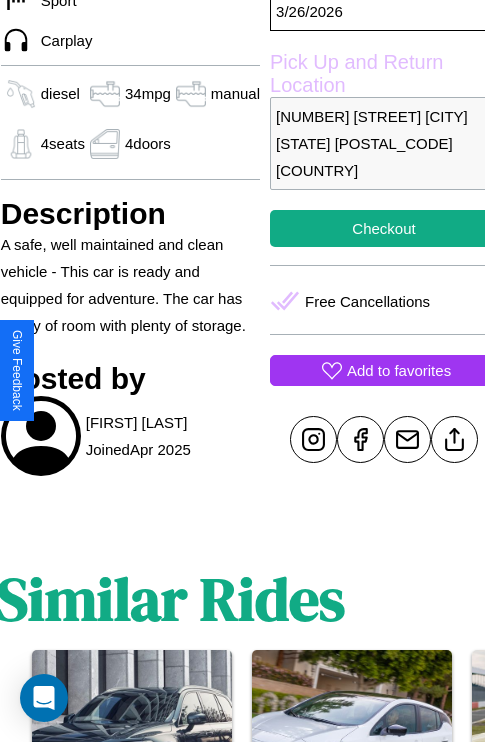 click on "Add to favorites" at bounding box center [399, 370] 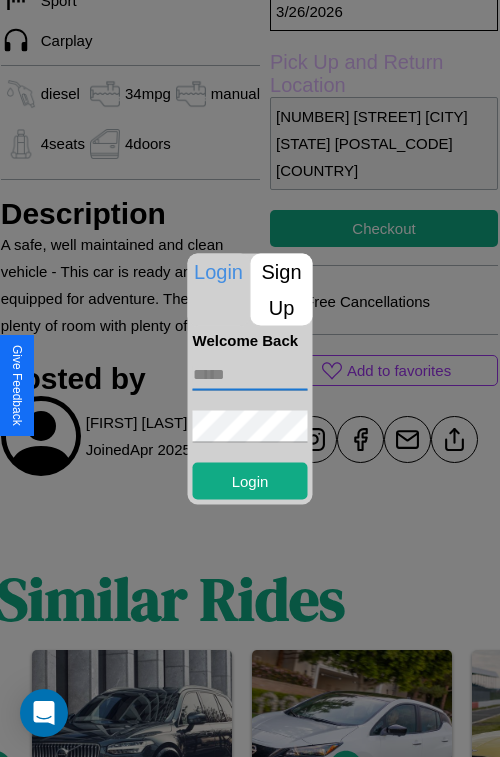 click at bounding box center [250, 374] 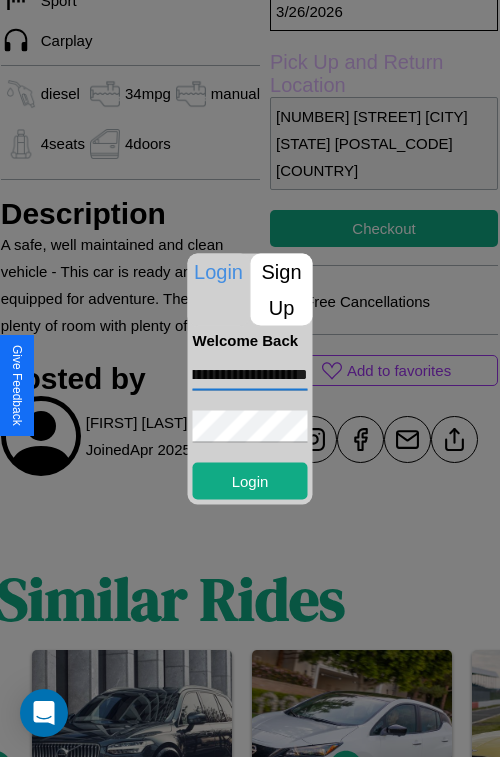 scroll, scrollTop: 0, scrollLeft: 97, axis: horizontal 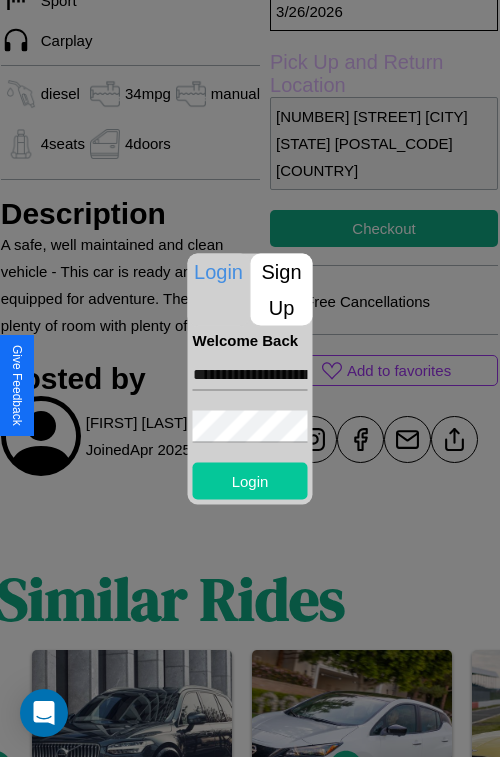click on "Login" at bounding box center [250, 480] 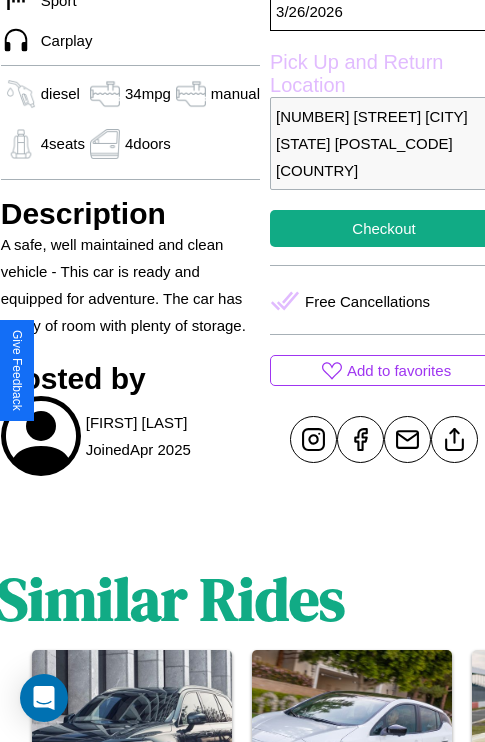 scroll, scrollTop: 880, scrollLeft: 30, axis: both 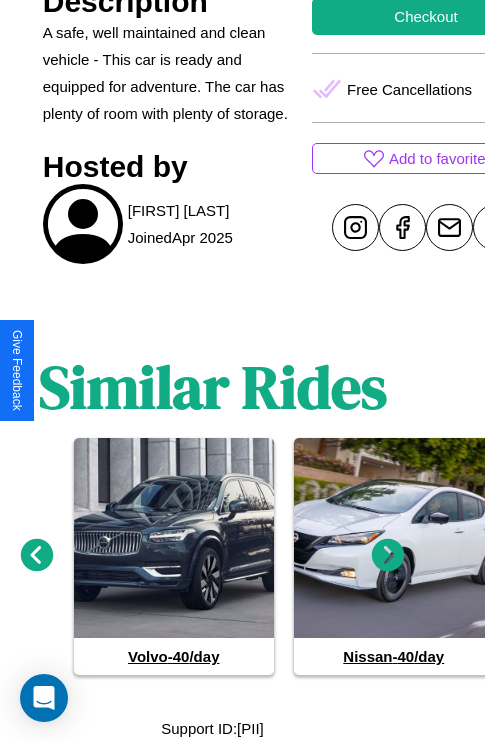 click 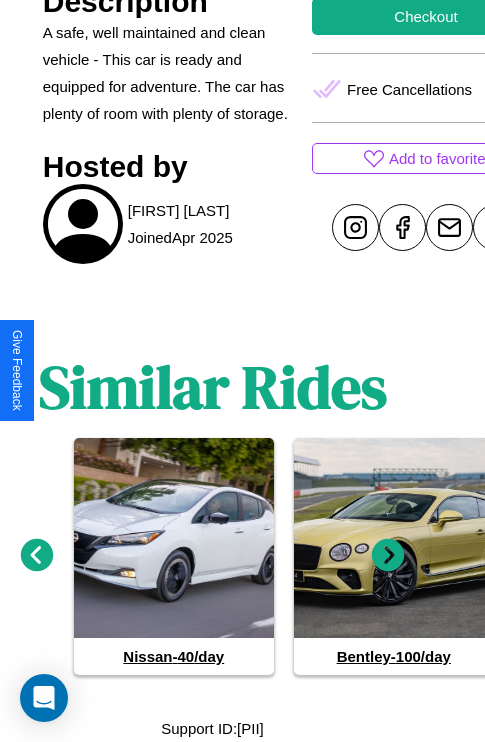 click 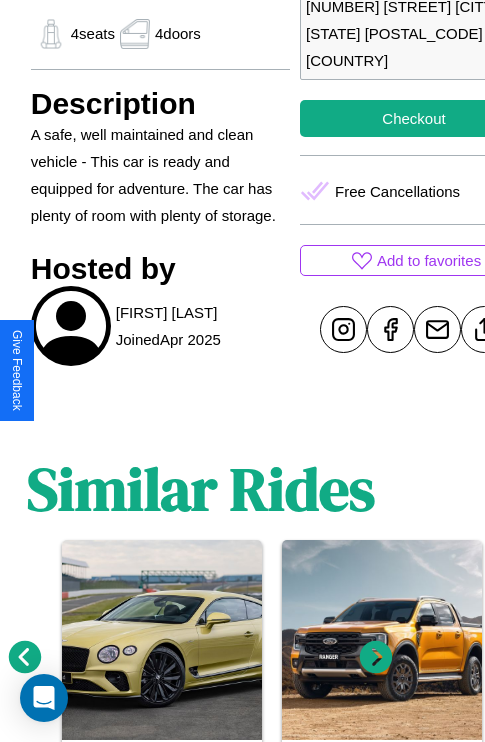 scroll, scrollTop: 526, scrollLeft: 72, axis: both 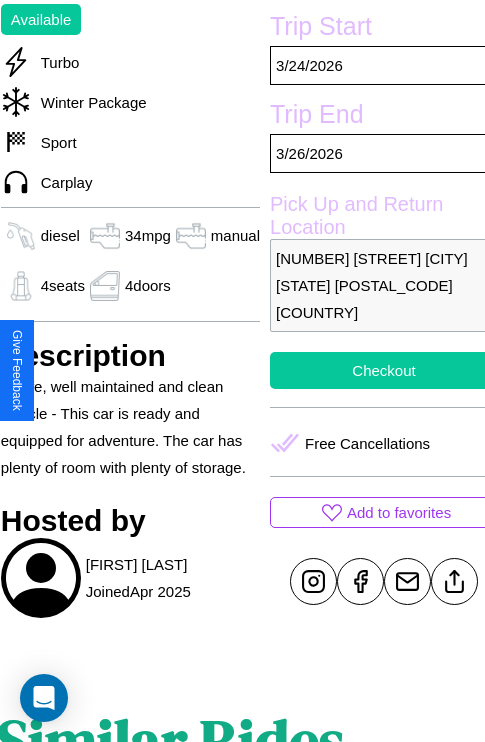 click on "Checkout" at bounding box center (384, 370) 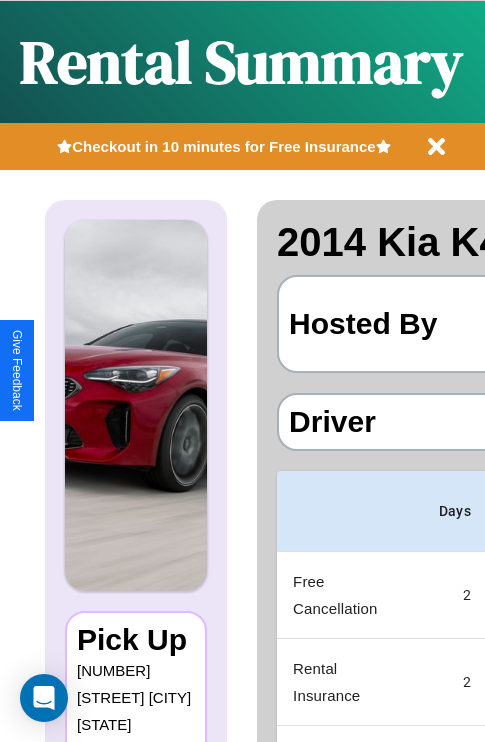 scroll, scrollTop: 0, scrollLeft: 392, axis: horizontal 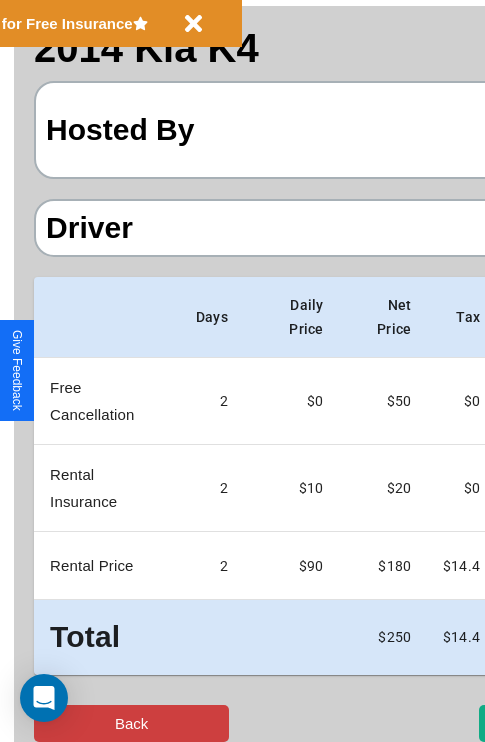 click on "Back" at bounding box center [131, 723] 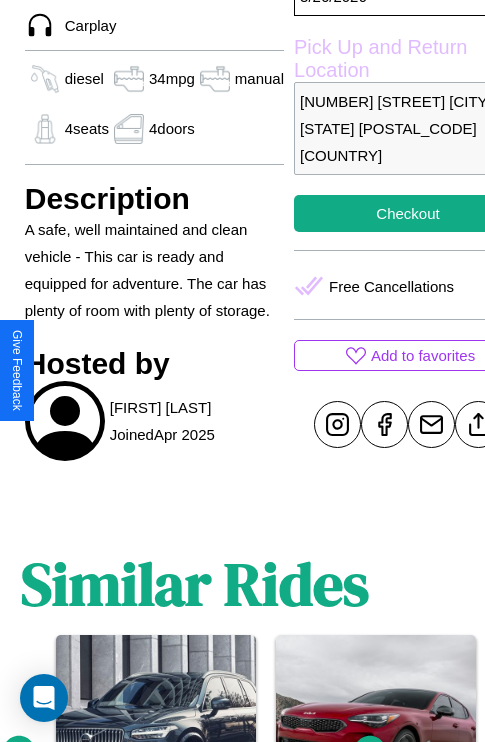scroll, scrollTop: 737, scrollLeft: 52, axis: both 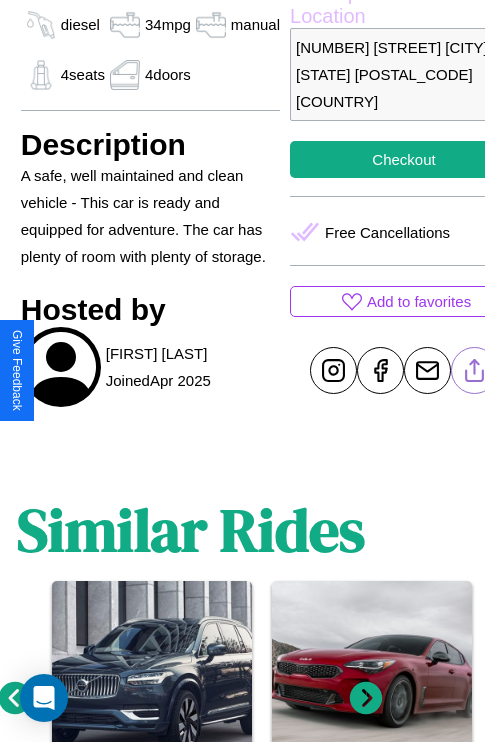 click 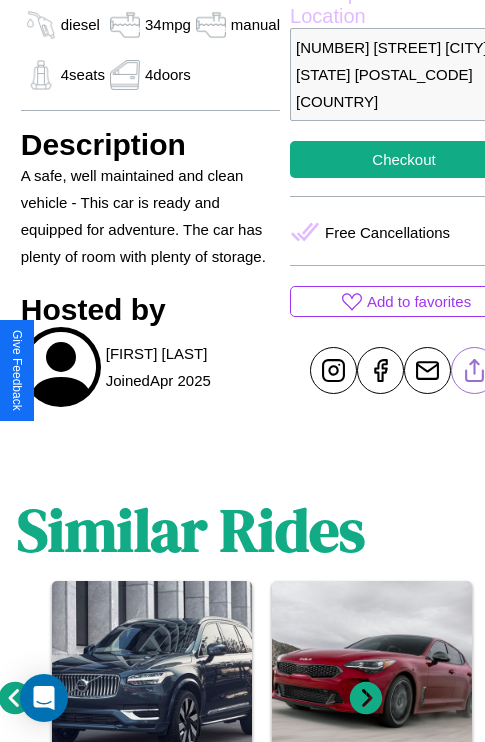 scroll, scrollTop: 668, scrollLeft: 72, axis: both 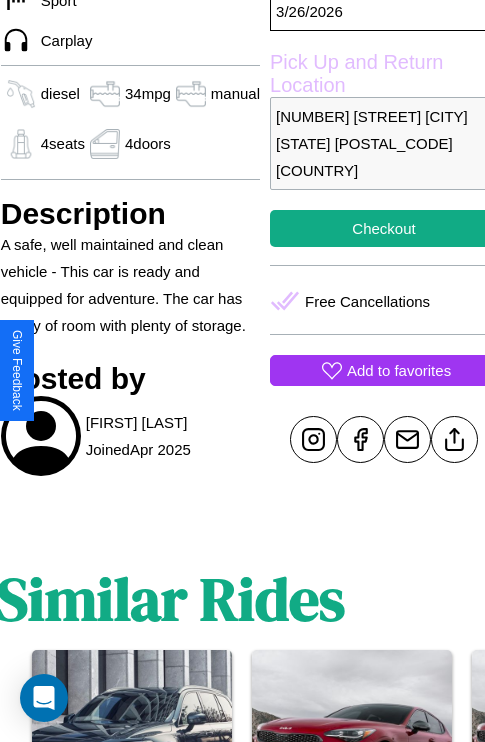 click on "Add to favorites" at bounding box center [399, 370] 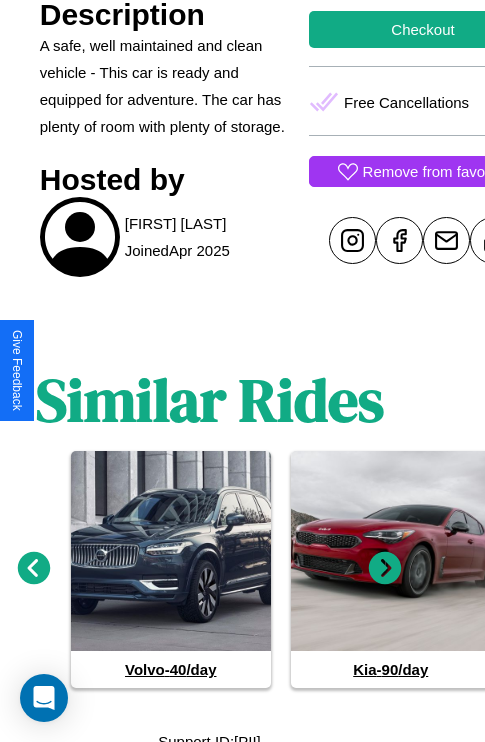 scroll, scrollTop: 880, scrollLeft: 30, axis: both 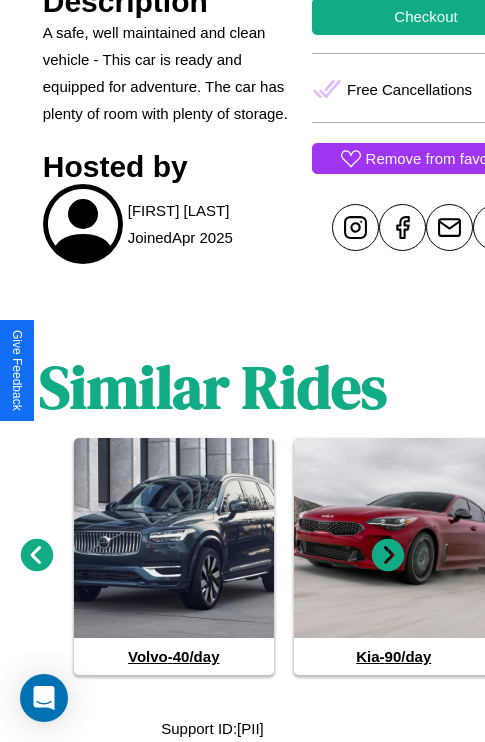 click 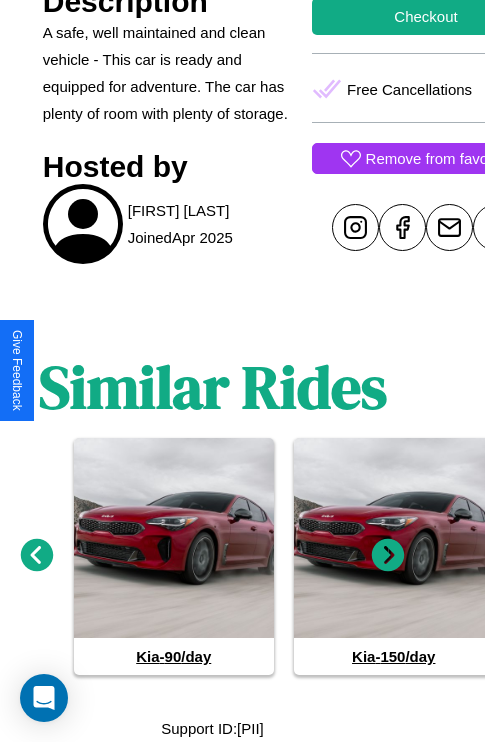 click 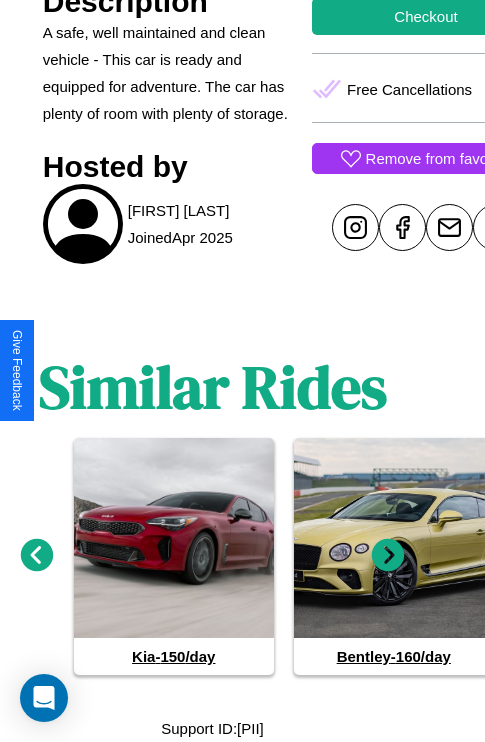 click 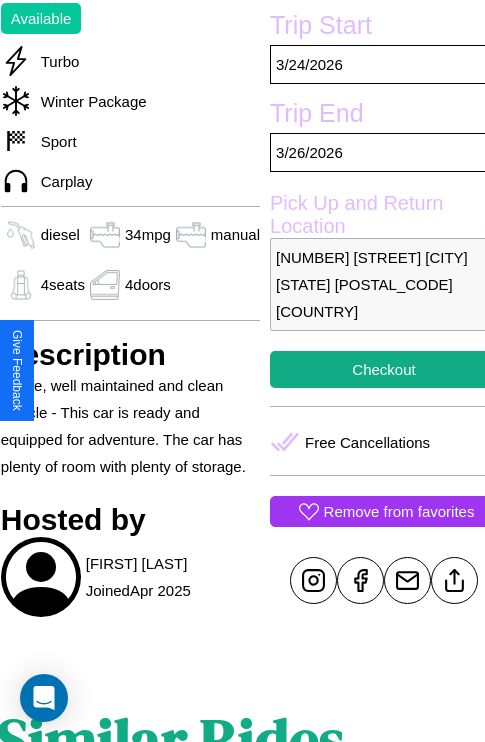 scroll, scrollTop: 526, scrollLeft: 72, axis: both 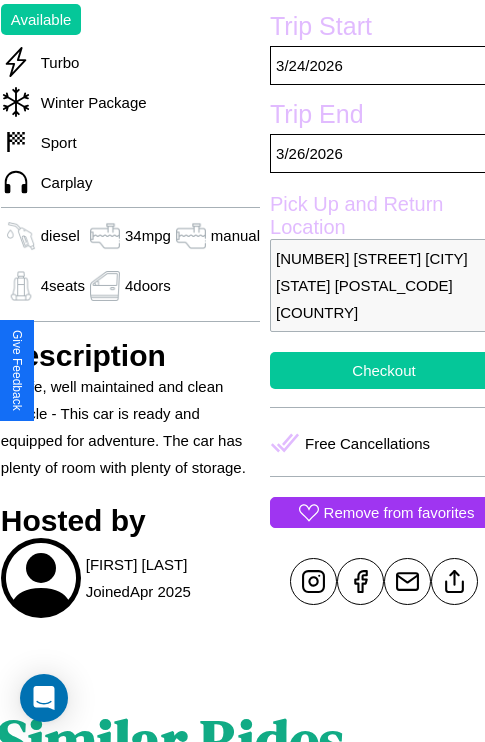 click on "Checkout" at bounding box center [384, 370] 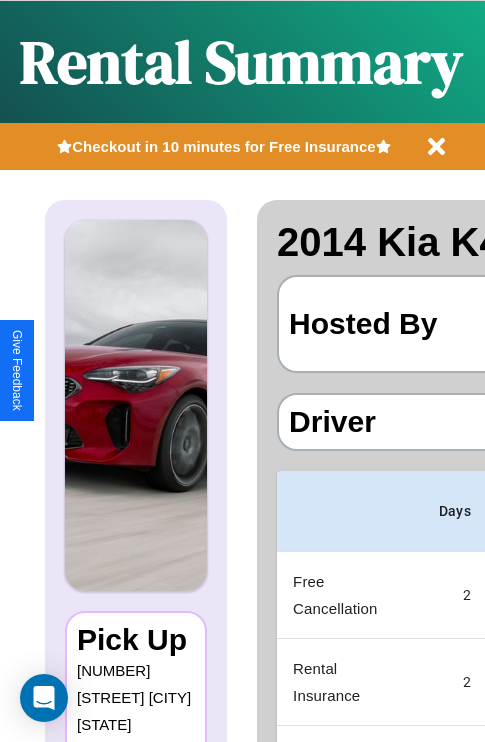 scroll, scrollTop: 194, scrollLeft: 398, axis: both 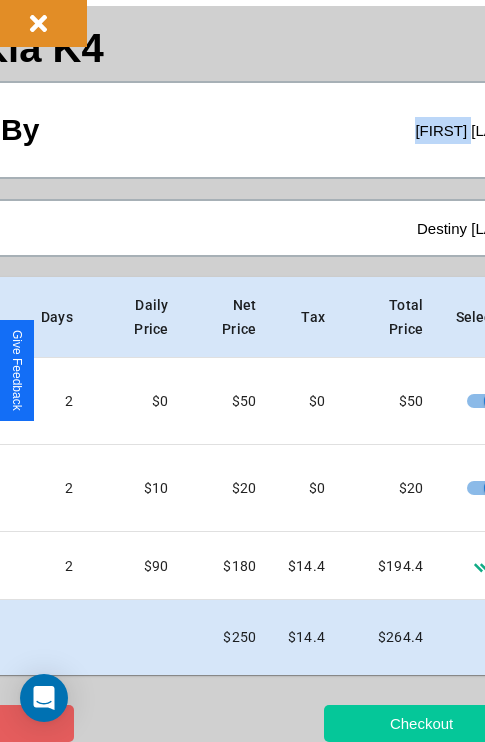 click on "Checkout" at bounding box center (421, 723) 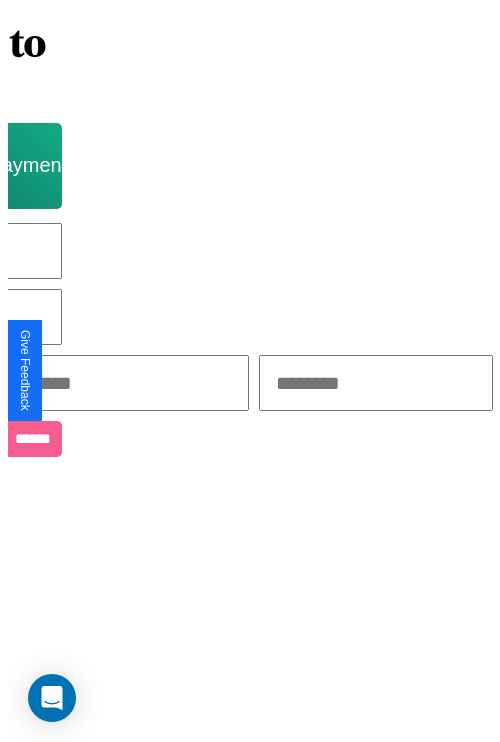 scroll, scrollTop: 0, scrollLeft: 0, axis: both 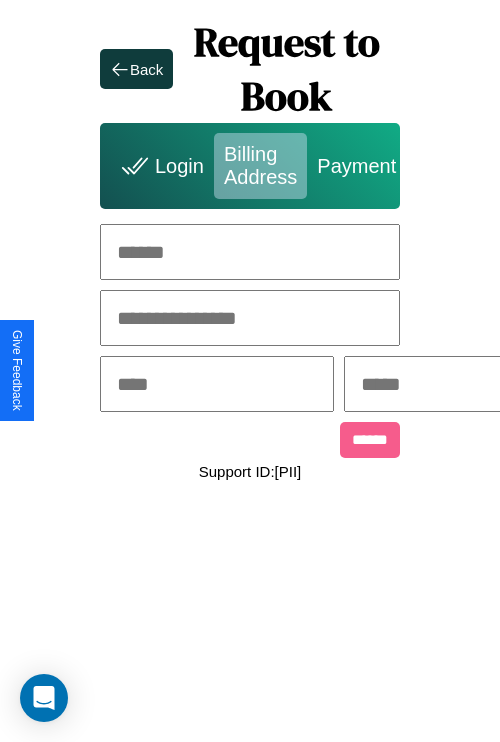 click at bounding box center (250, 252) 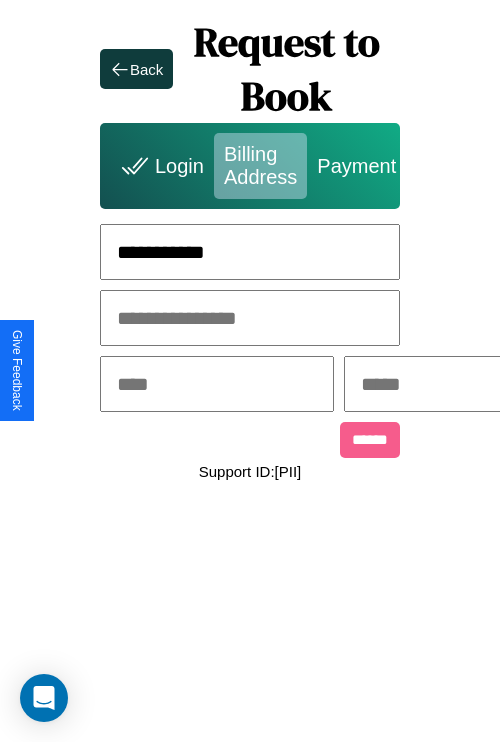 type on "**********" 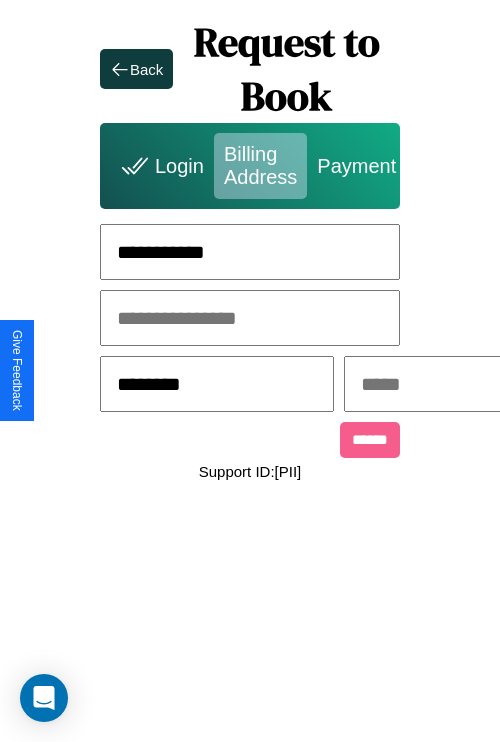 type on "********" 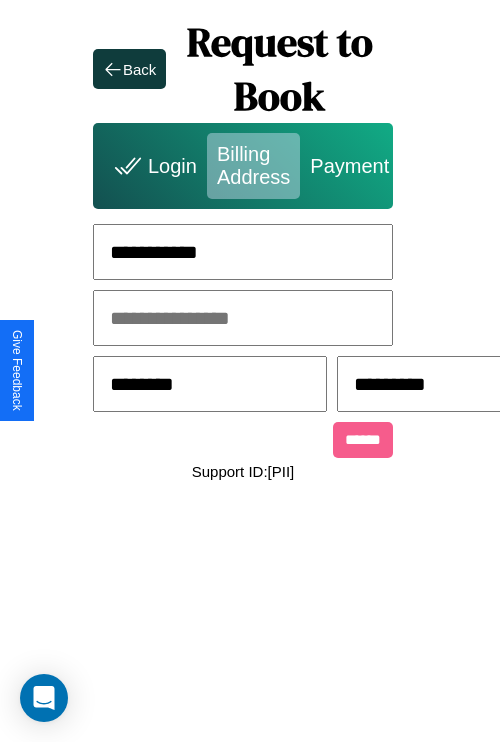 scroll, scrollTop: 0, scrollLeft: 517, axis: horizontal 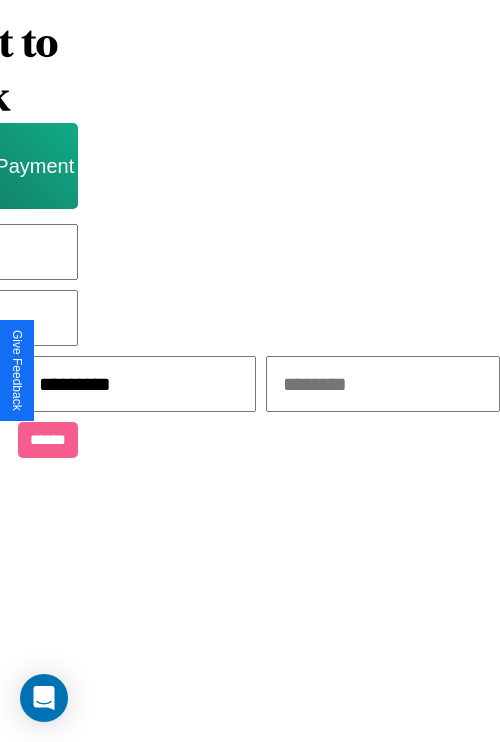 type on "*********" 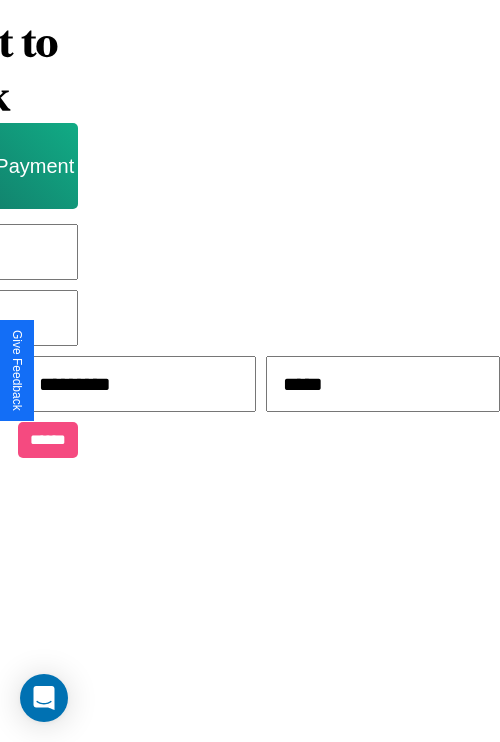 type on "*****" 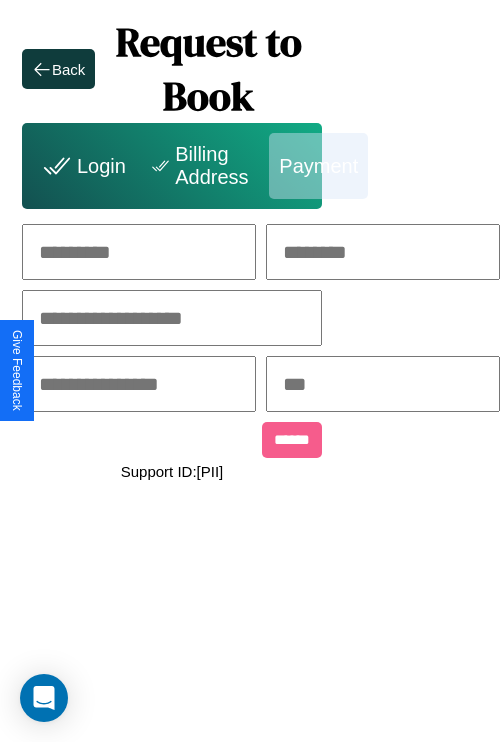 click at bounding box center [139, 252] 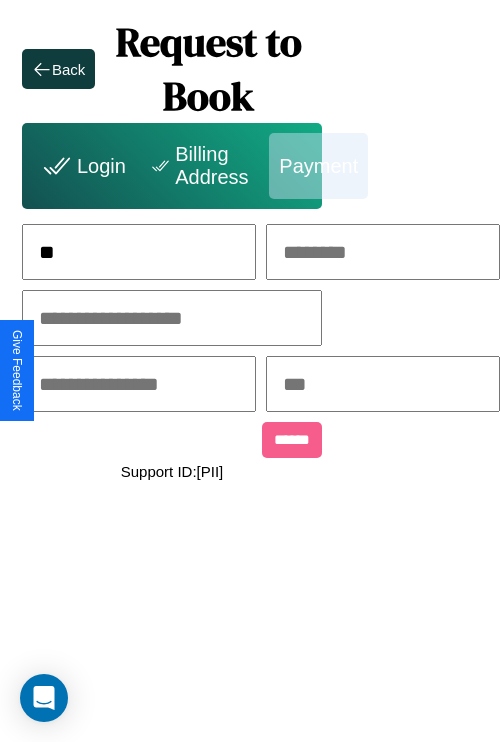 scroll, scrollTop: 0, scrollLeft: 131, axis: horizontal 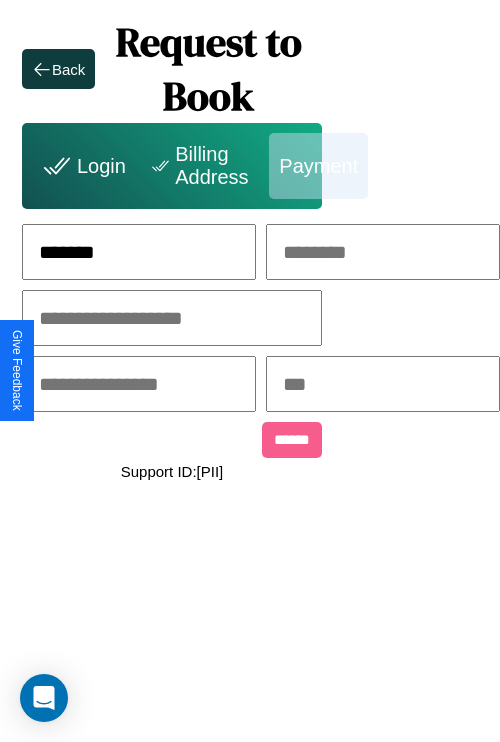 type on "*******" 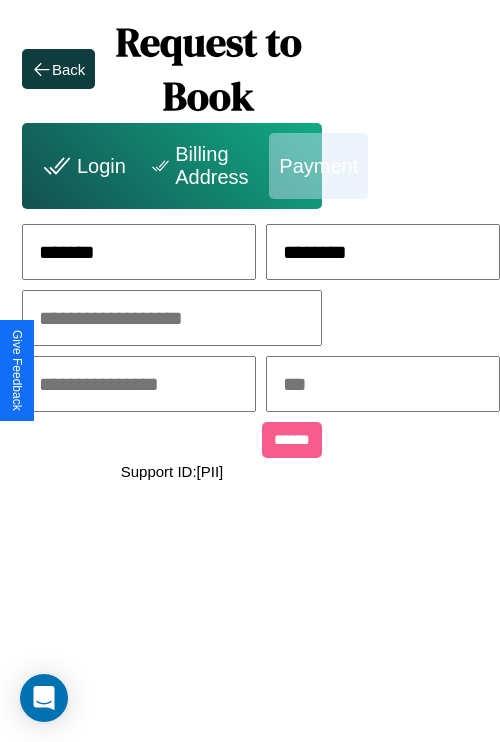 type on "********" 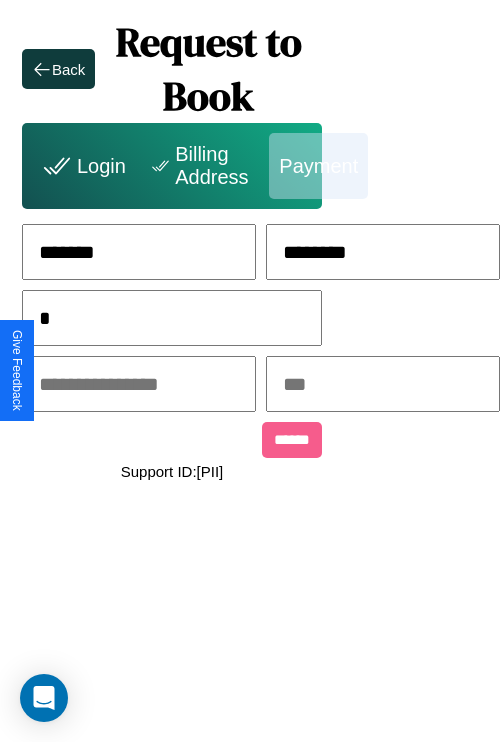 scroll, scrollTop: 0, scrollLeft: 128, axis: horizontal 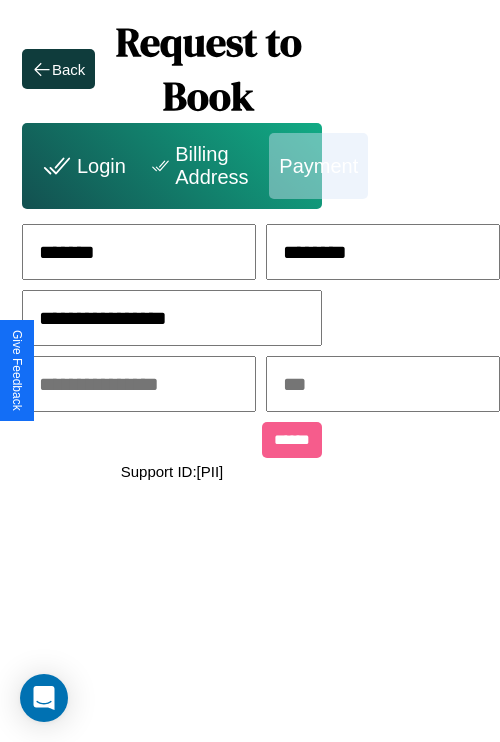 type on "**********" 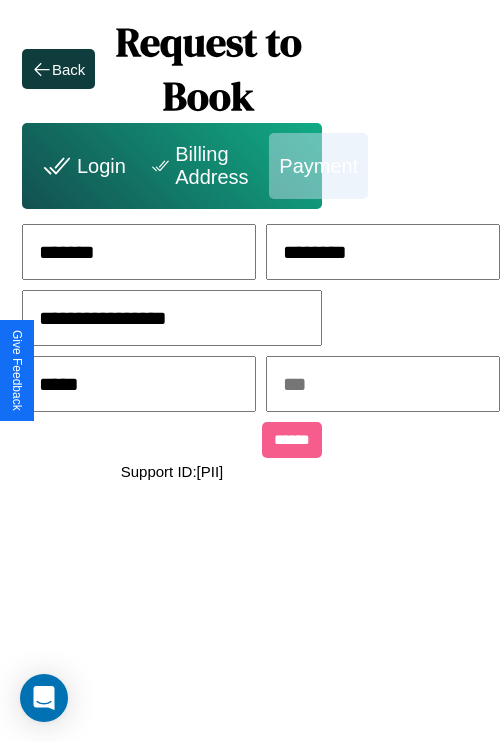 type on "*****" 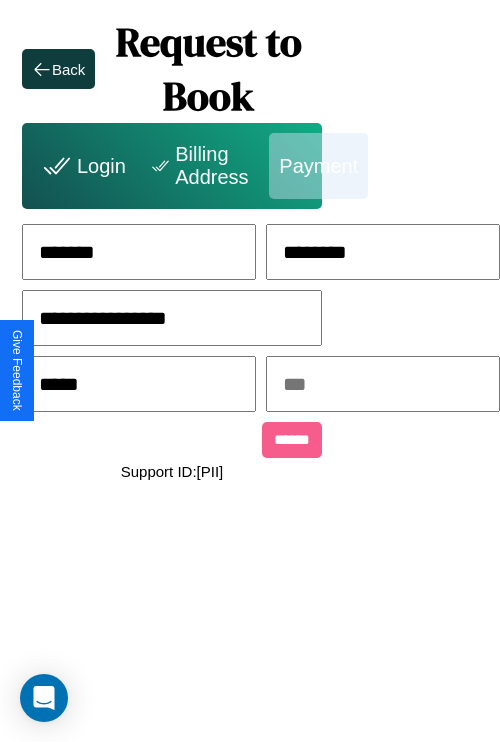 click at bounding box center (383, 384) 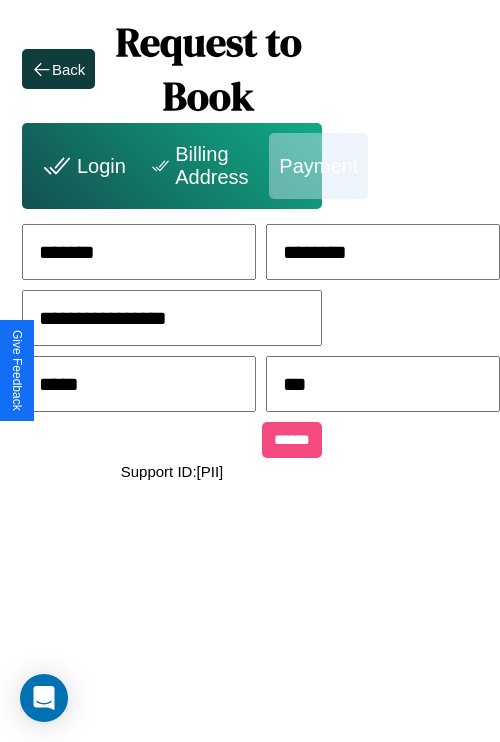 type on "***" 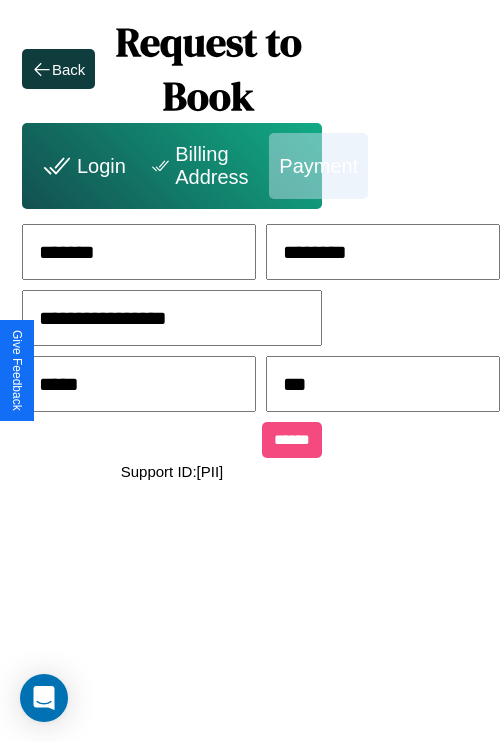 click on "******" at bounding box center (292, 440) 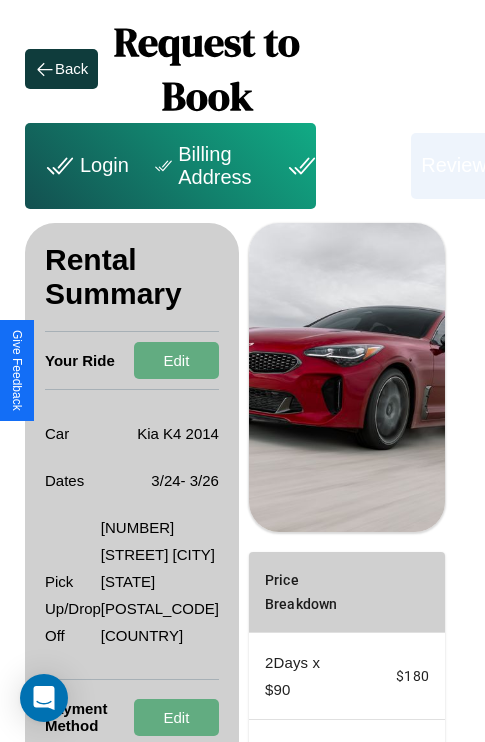 scroll, scrollTop: 355, scrollLeft: 72, axis: both 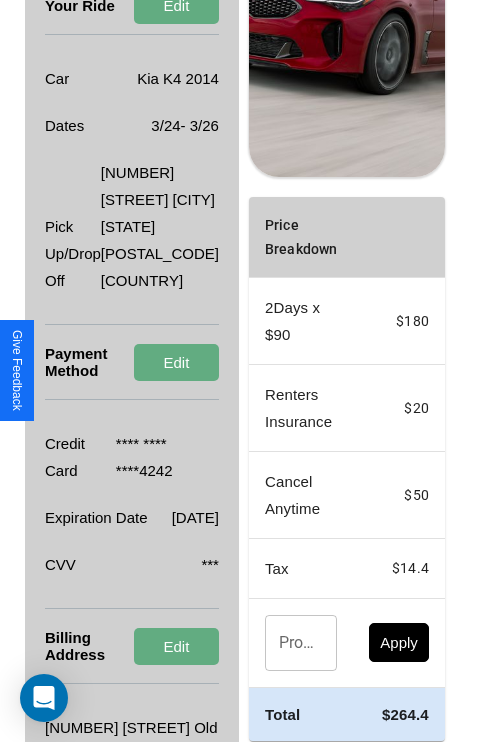 click on "Promo Code" at bounding box center (290, 643) 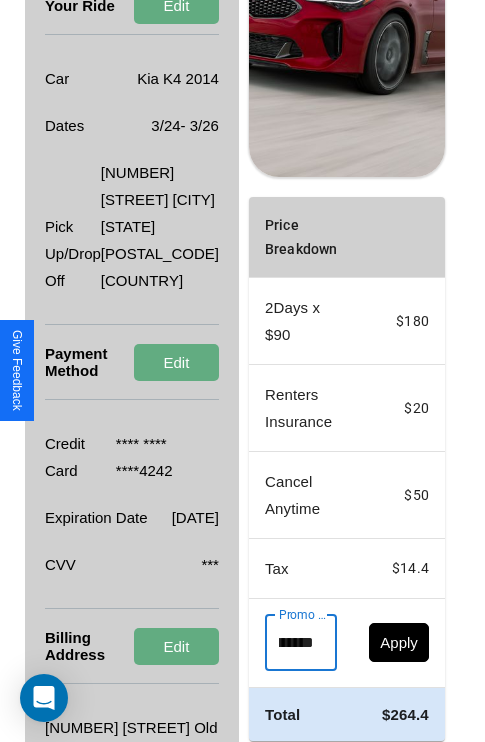 scroll, scrollTop: 0, scrollLeft: 50, axis: horizontal 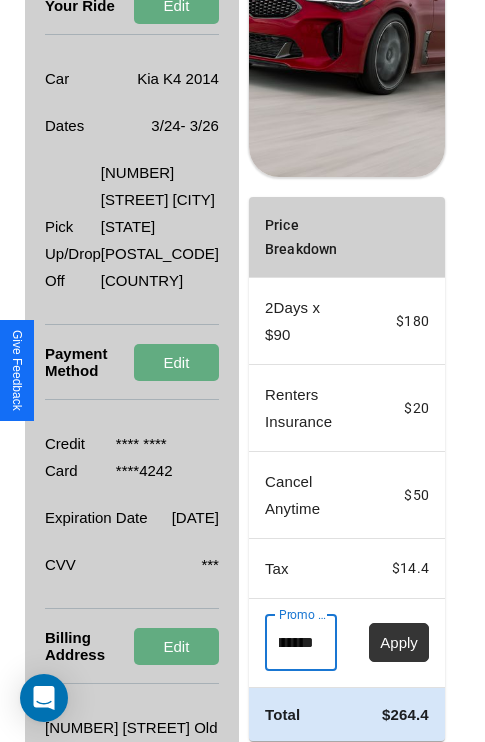 type on "********" 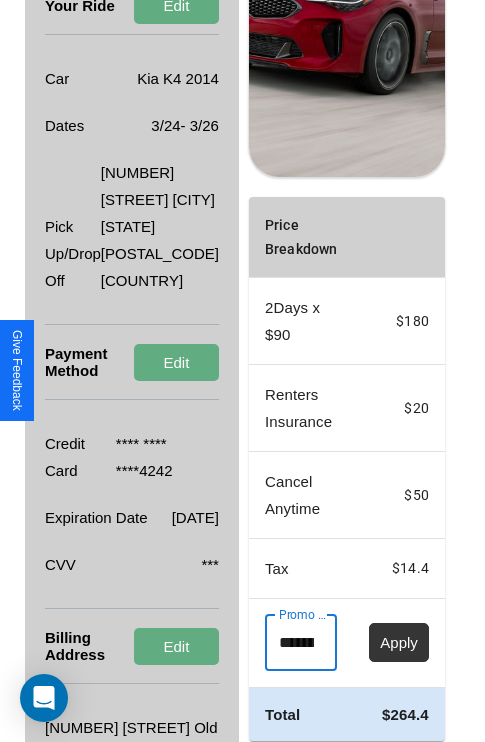 click on "Apply" at bounding box center [399, 642] 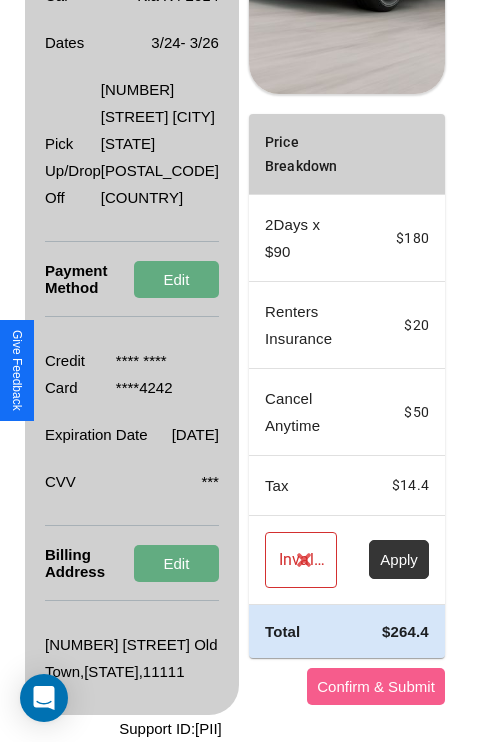 scroll, scrollTop: 509, scrollLeft: 72, axis: both 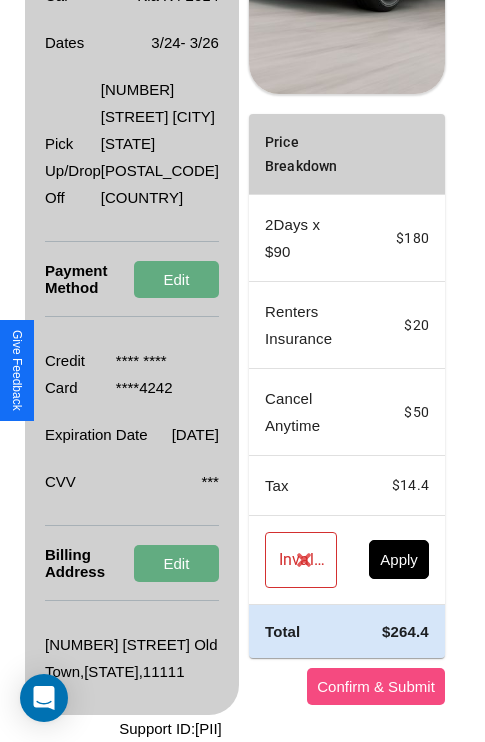 click on "Confirm & Submit" at bounding box center [376, 686] 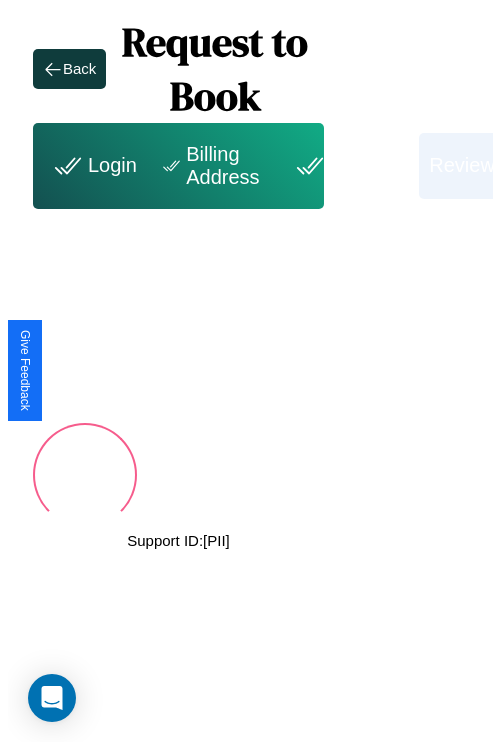 scroll, scrollTop: 0, scrollLeft: 72, axis: horizontal 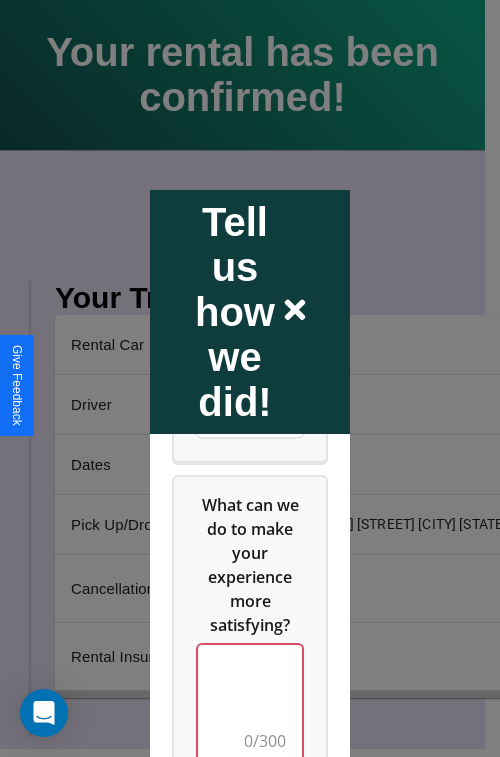 click at bounding box center (250, 704) 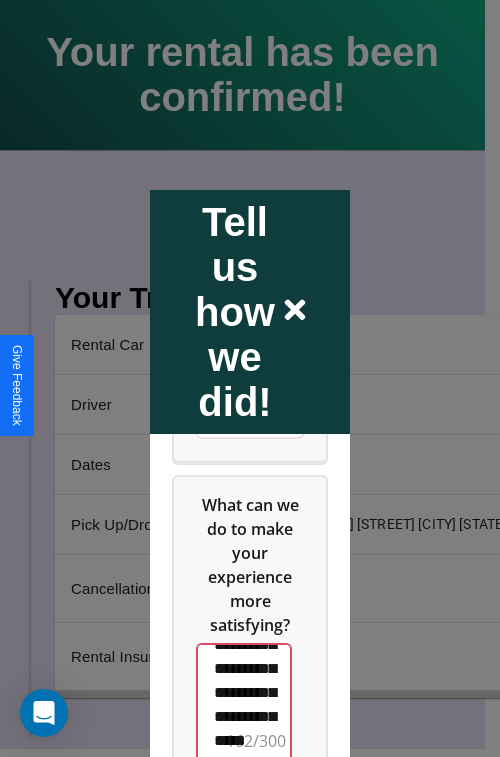 scroll, scrollTop: 708, scrollLeft: 0, axis: vertical 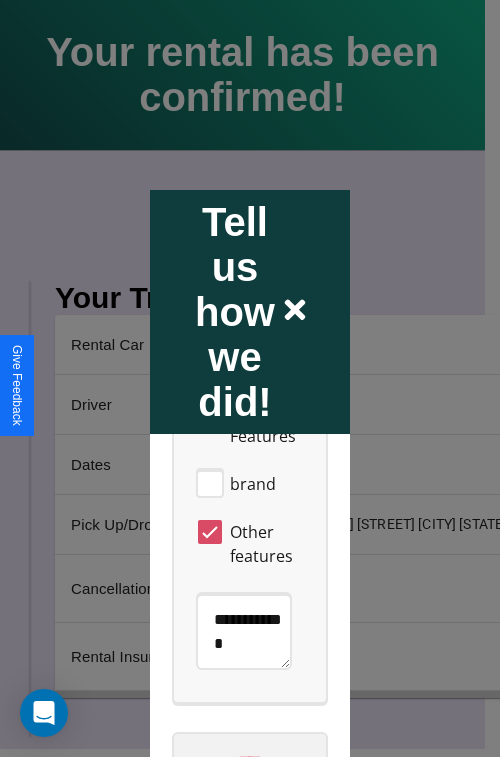 type on "**********" 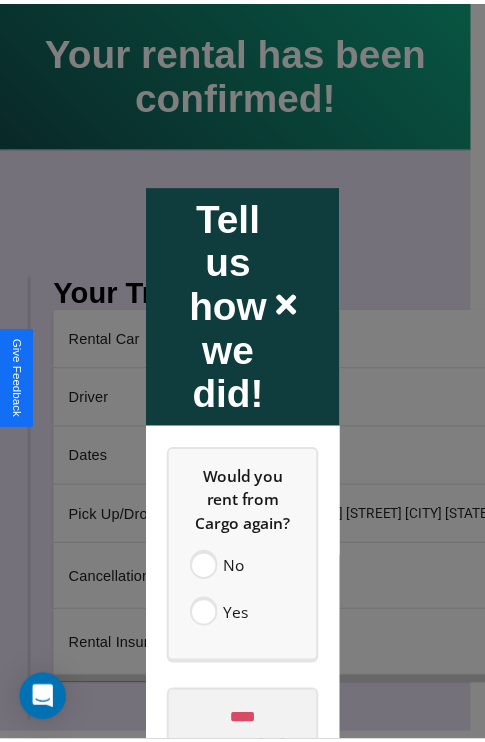 scroll, scrollTop: 0, scrollLeft: 0, axis: both 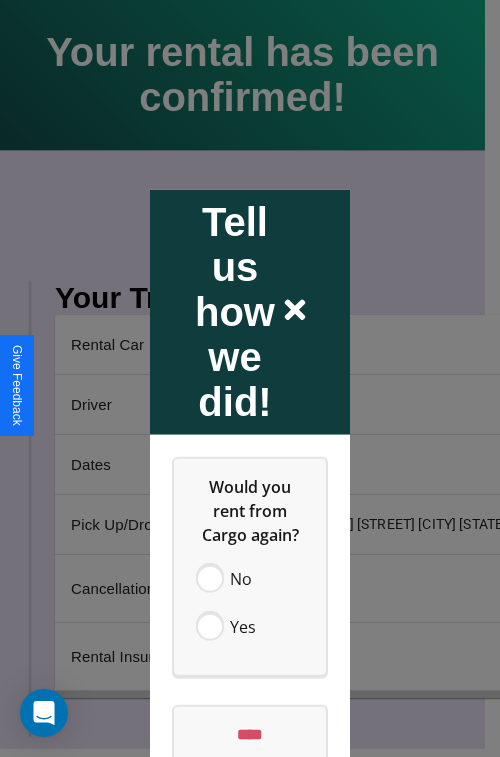 click at bounding box center (250, 378) 